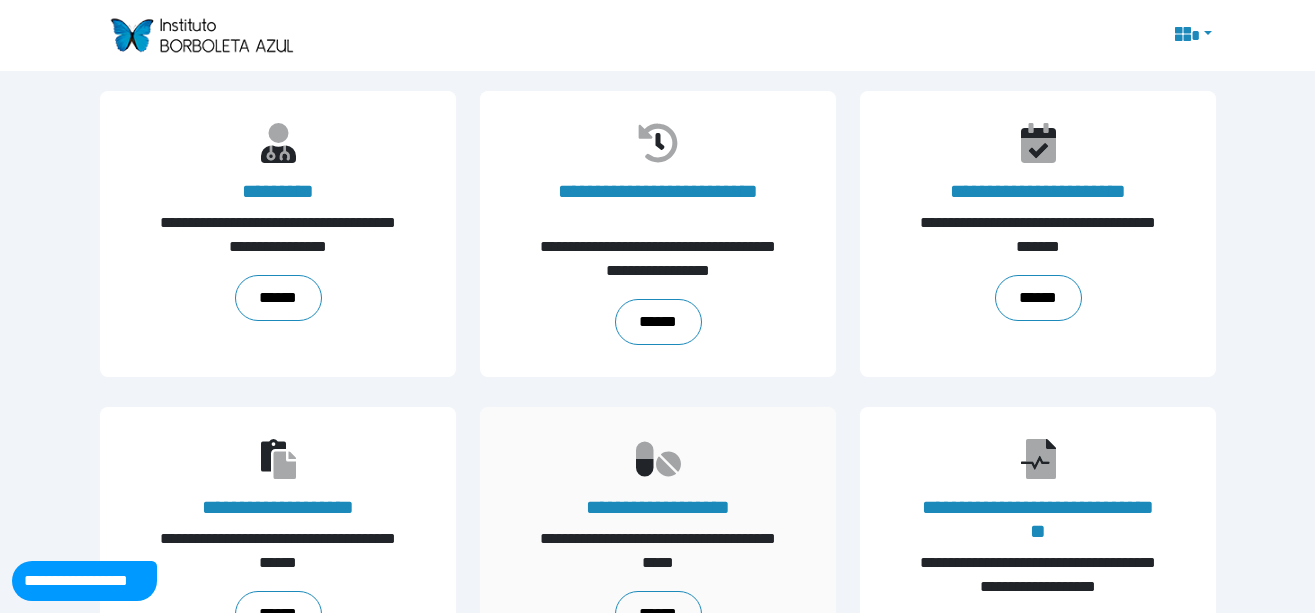scroll, scrollTop: 100, scrollLeft: 0, axis: vertical 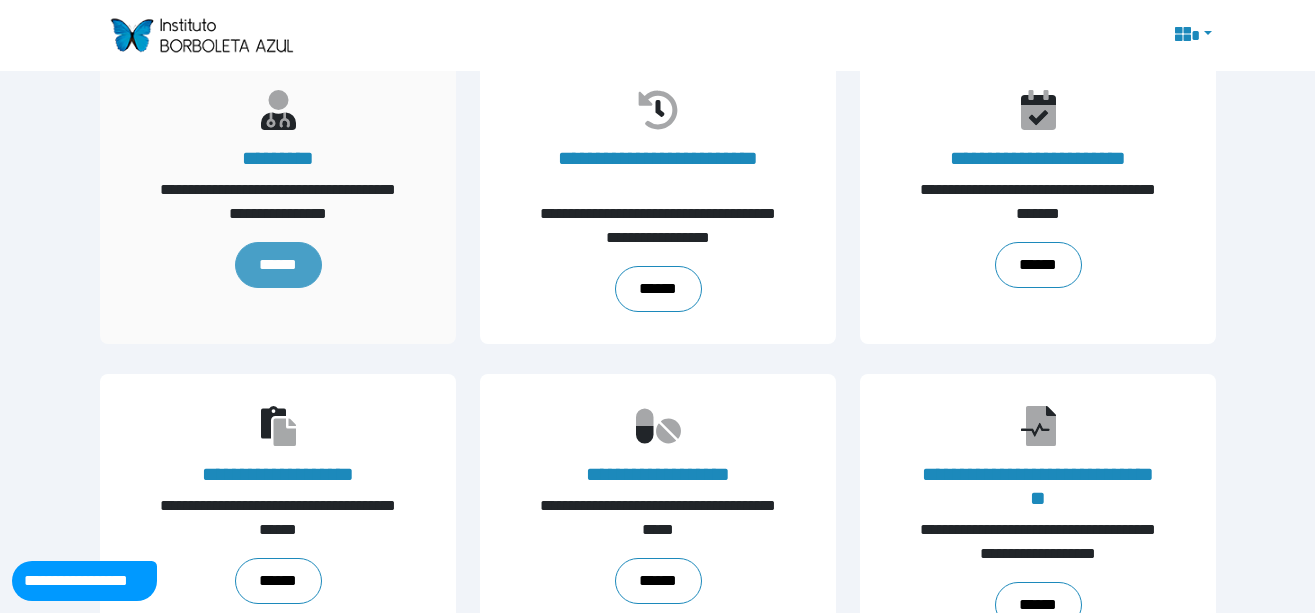 click on "******" at bounding box center [277, 265] 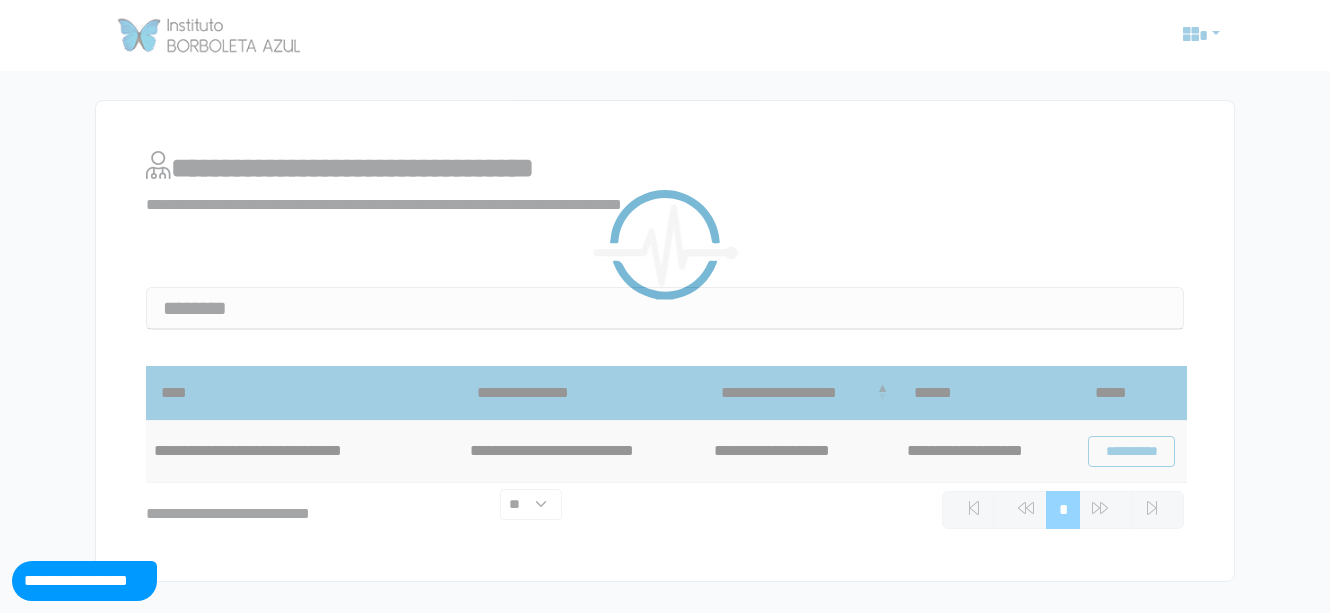 scroll, scrollTop: 0, scrollLeft: 0, axis: both 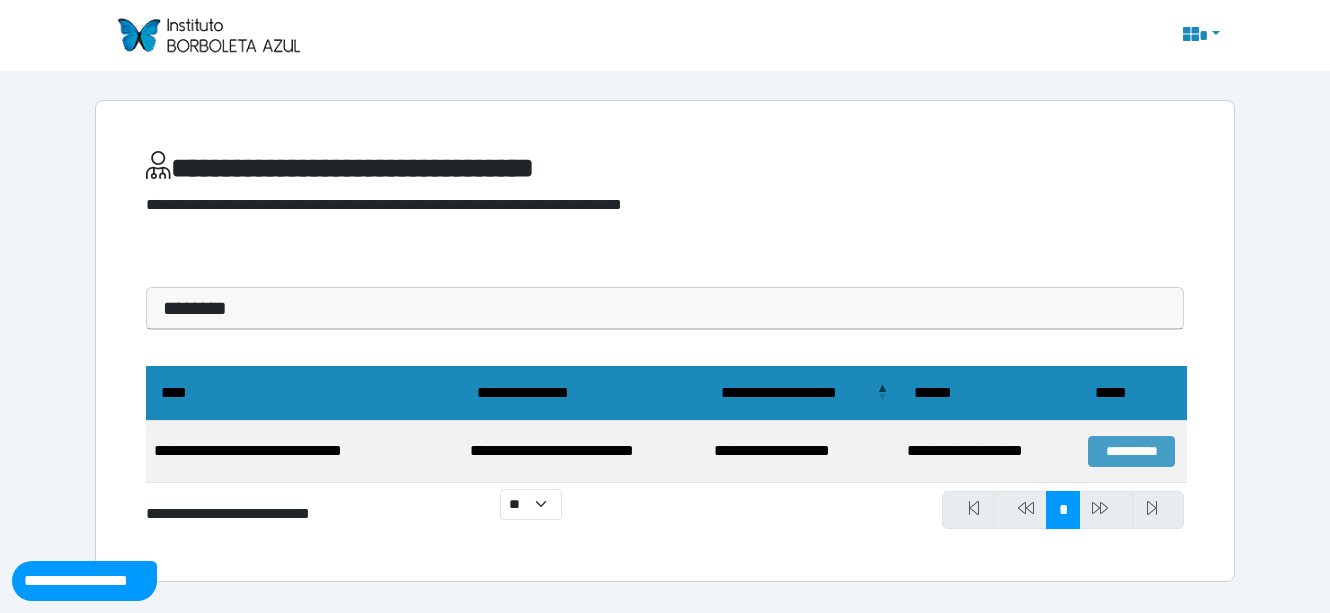 click on "**********" at bounding box center [1131, 451] 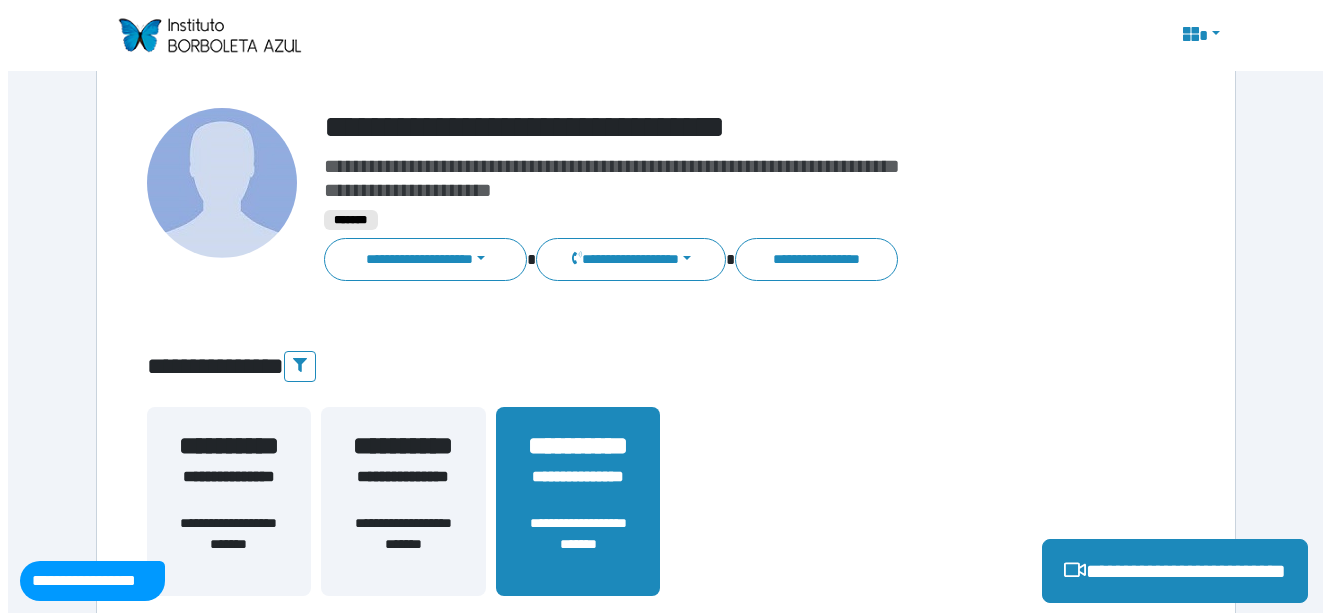 scroll, scrollTop: 100, scrollLeft: 0, axis: vertical 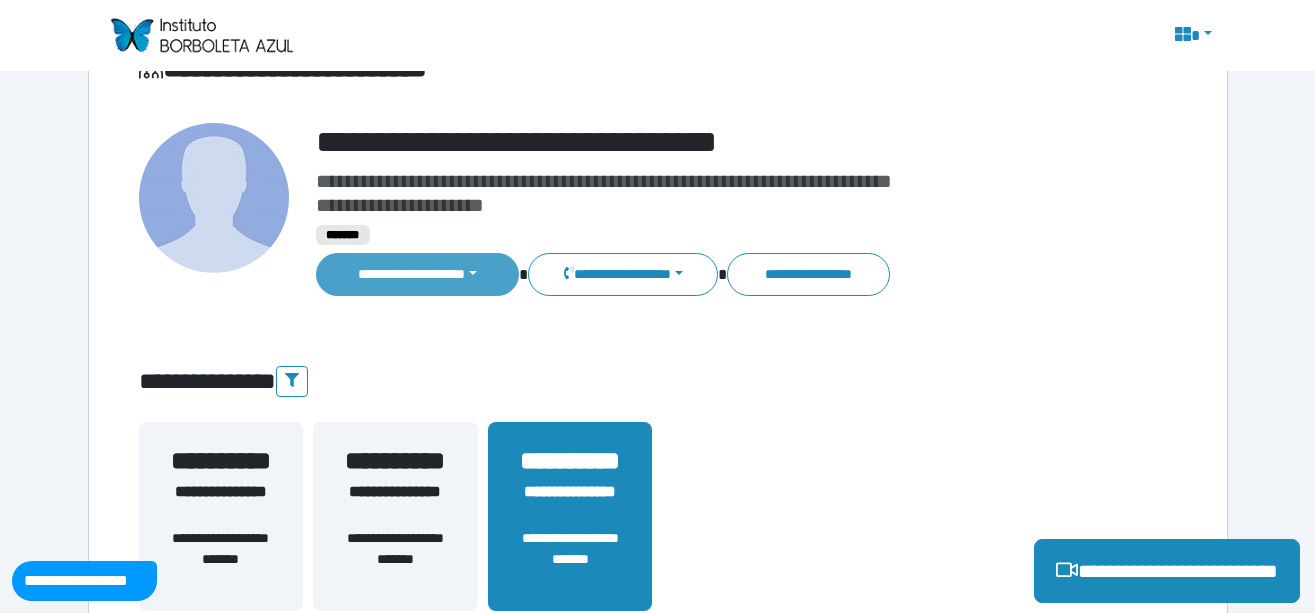 click on "**********" at bounding box center (418, 274) 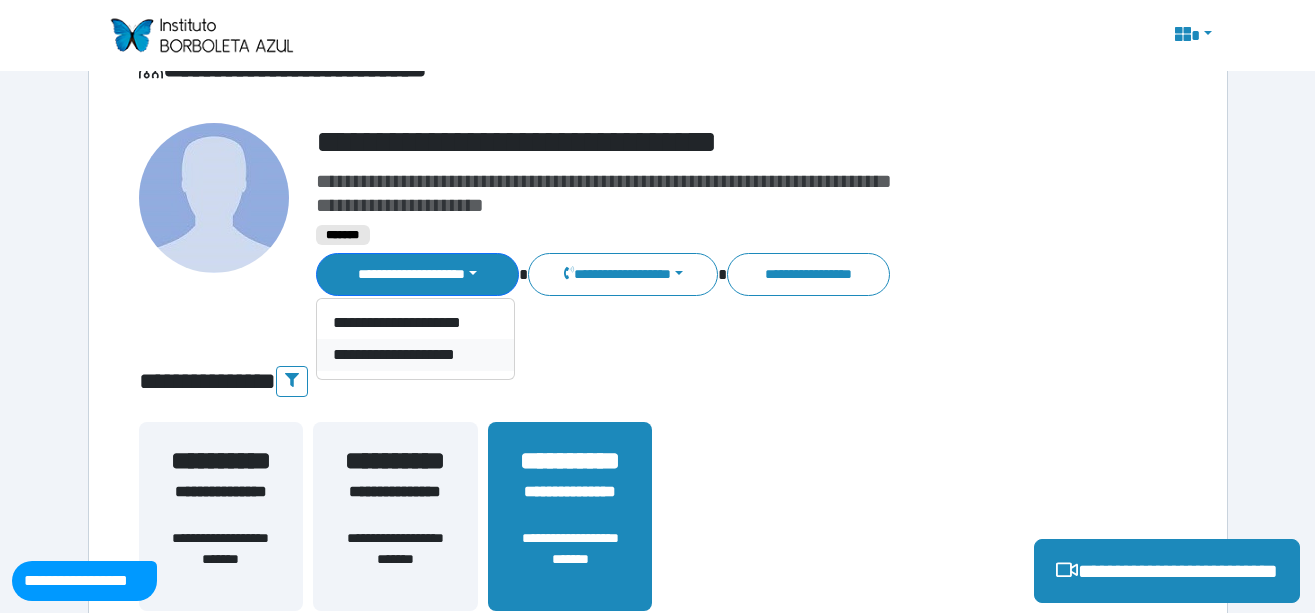 click on "**********" at bounding box center (415, 355) 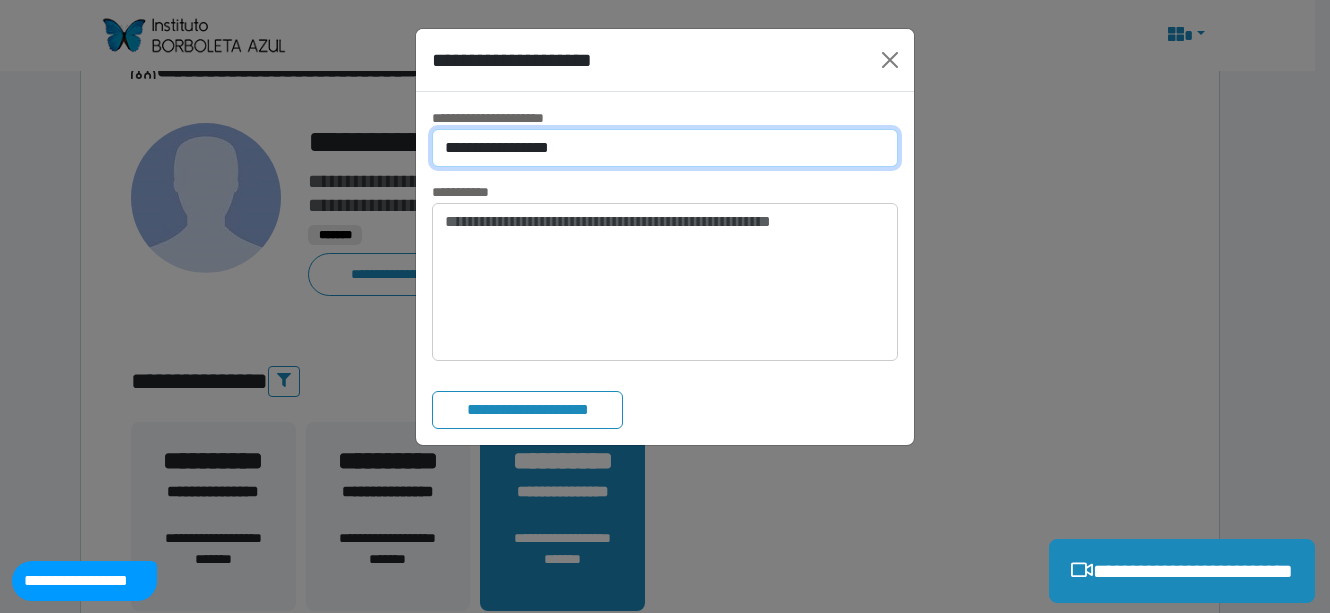 click on "**********" at bounding box center [665, 148] 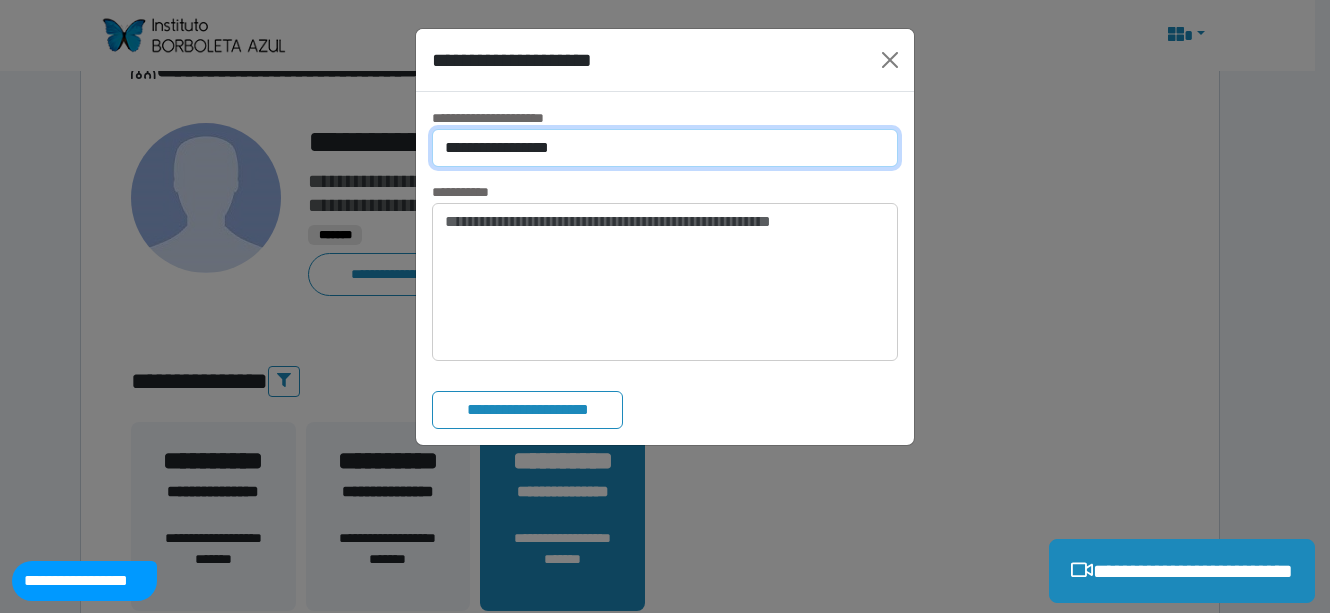 select on "*" 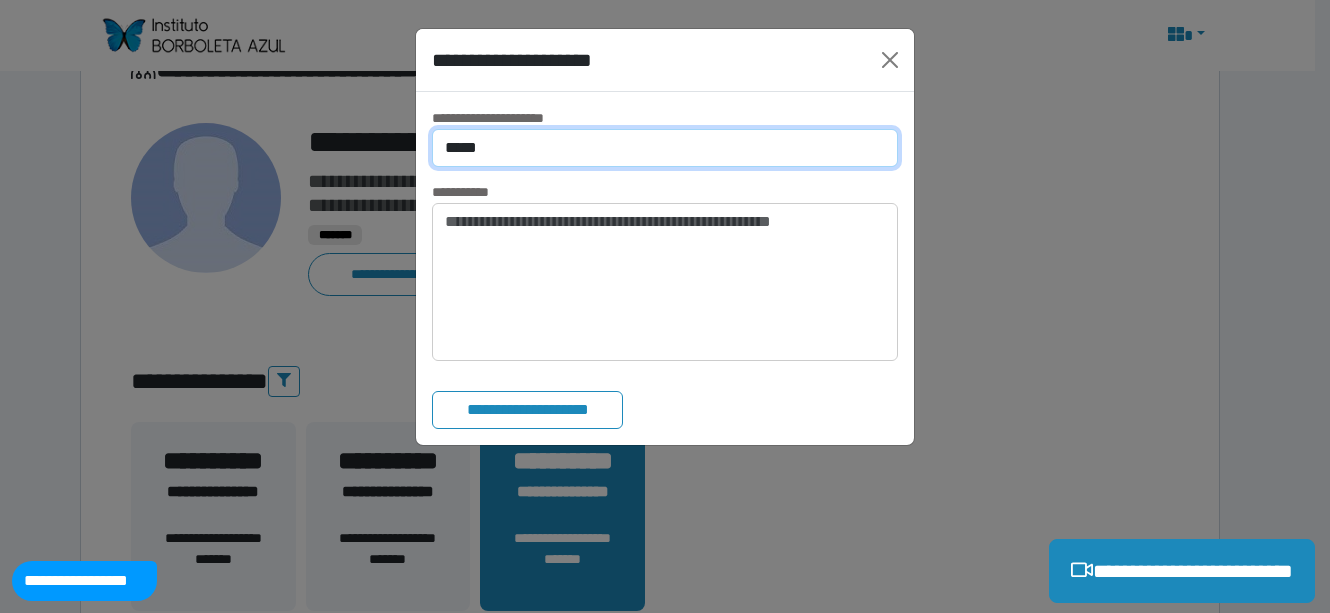 click on "**********" at bounding box center (665, 148) 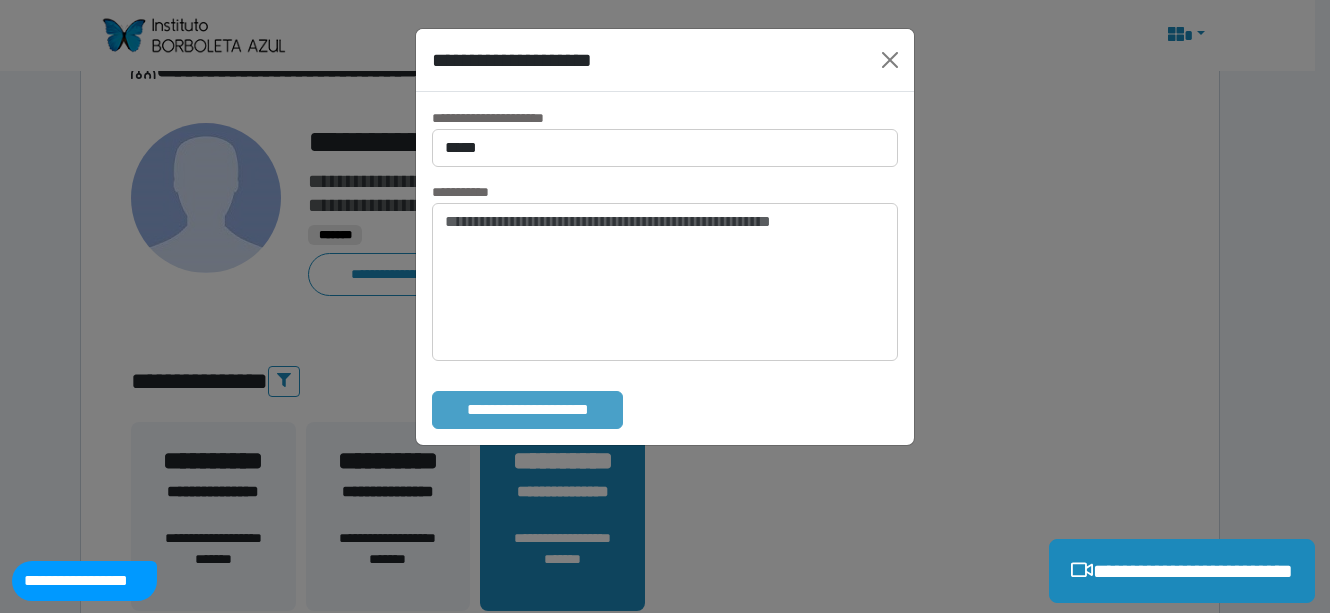 click on "**********" at bounding box center [527, 410] 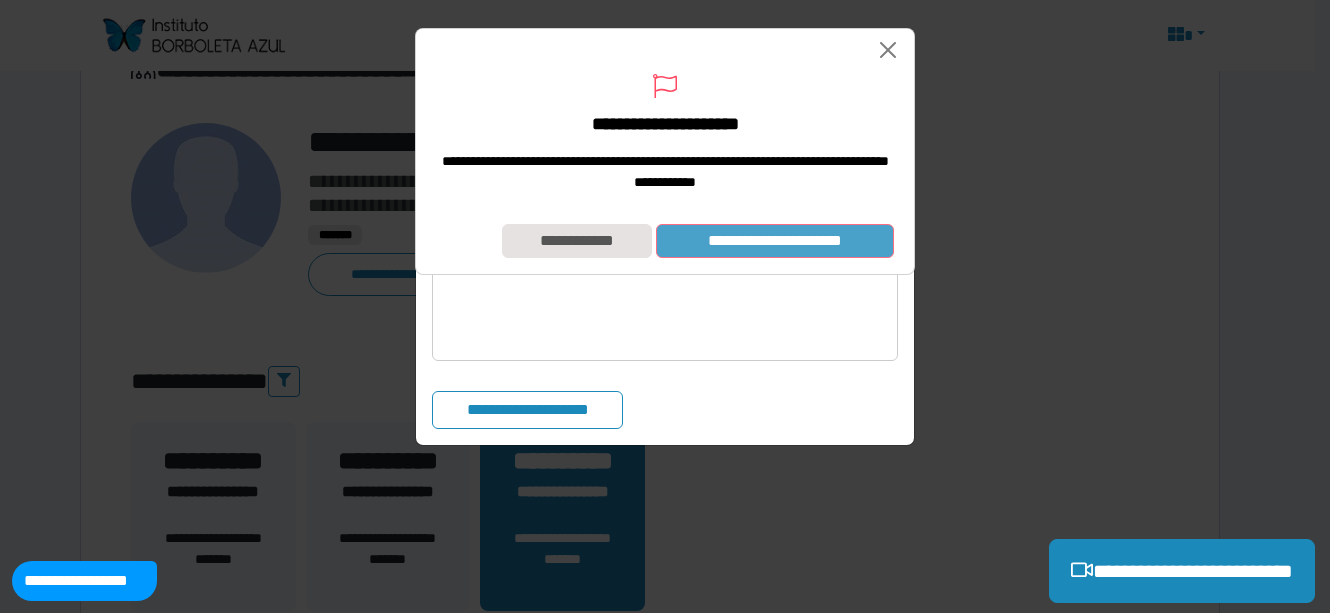 click on "**********" at bounding box center [775, 241] 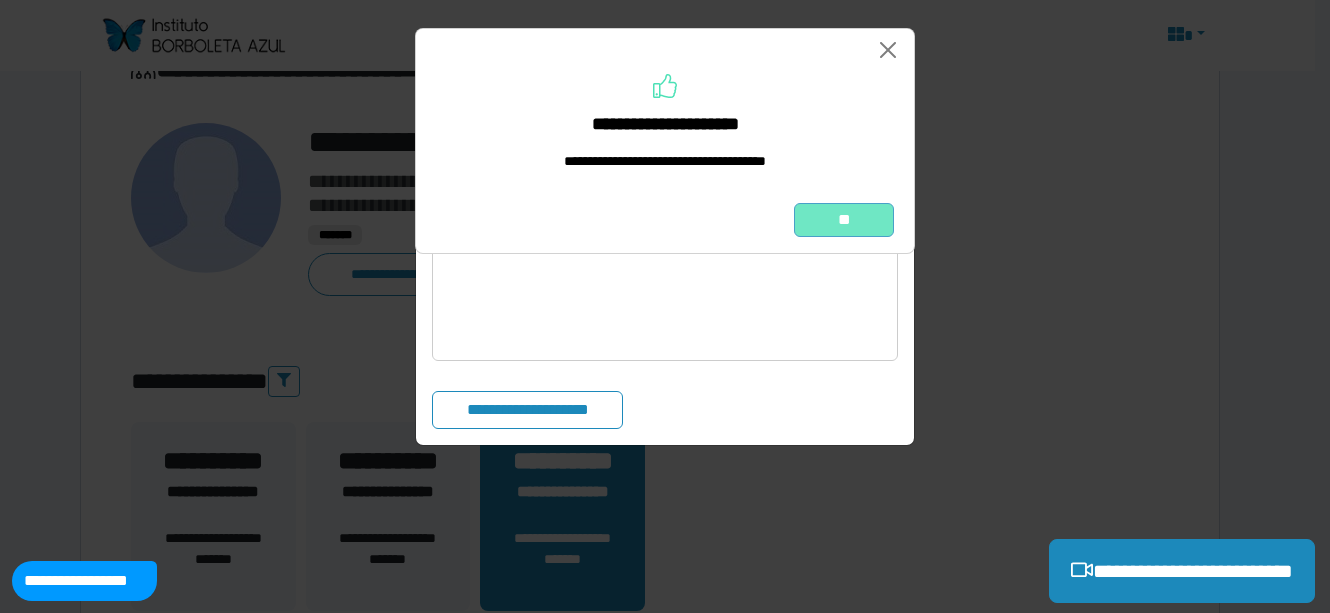 click on "**" at bounding box center (844, 220) 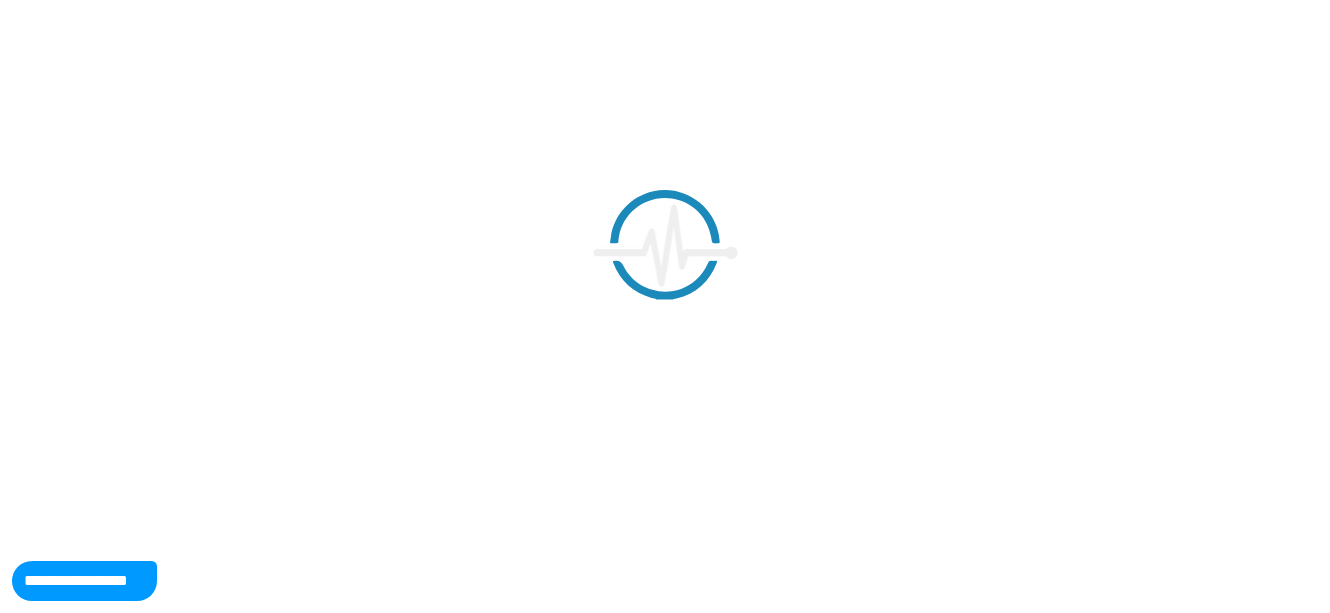 scroll, scrollTop: 0, scrollLeft: 0, axis: both 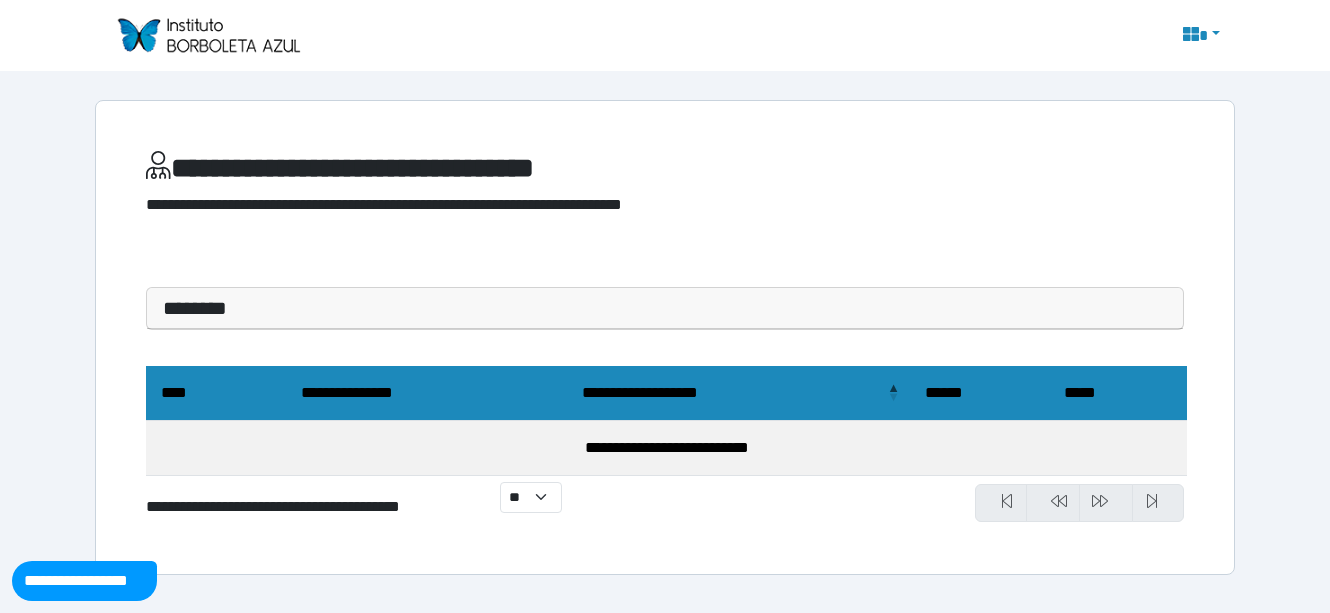 click at bounding box center [1199, 36] 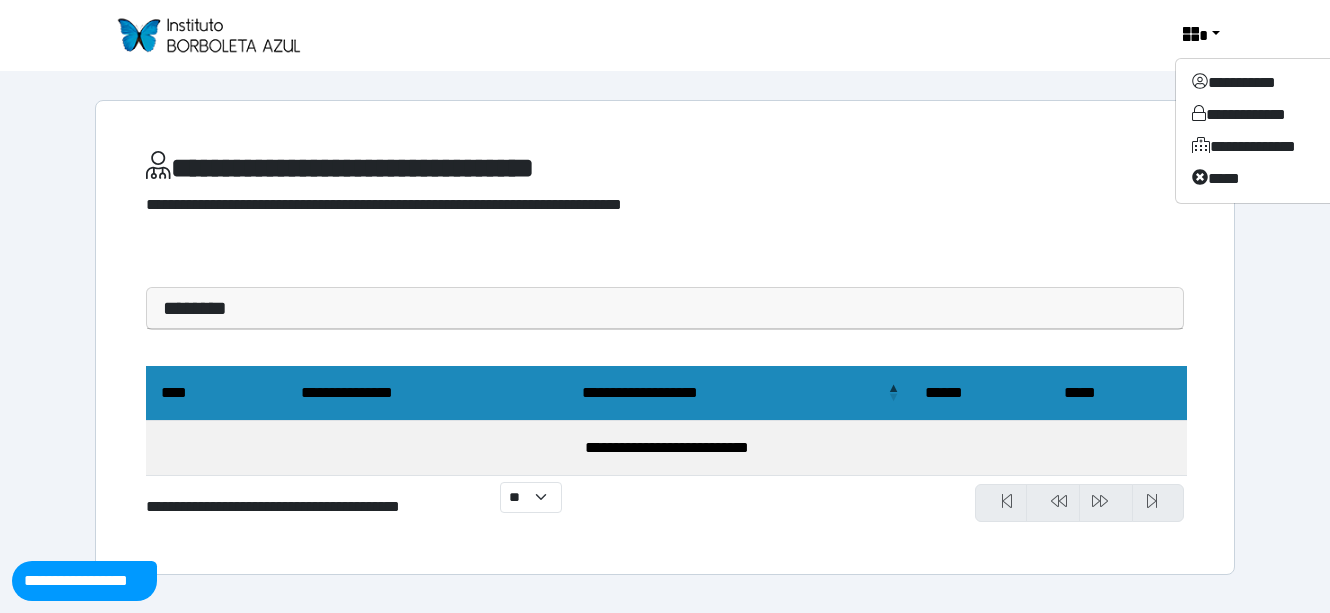 click on "**********" at bounding box center (665, 297) 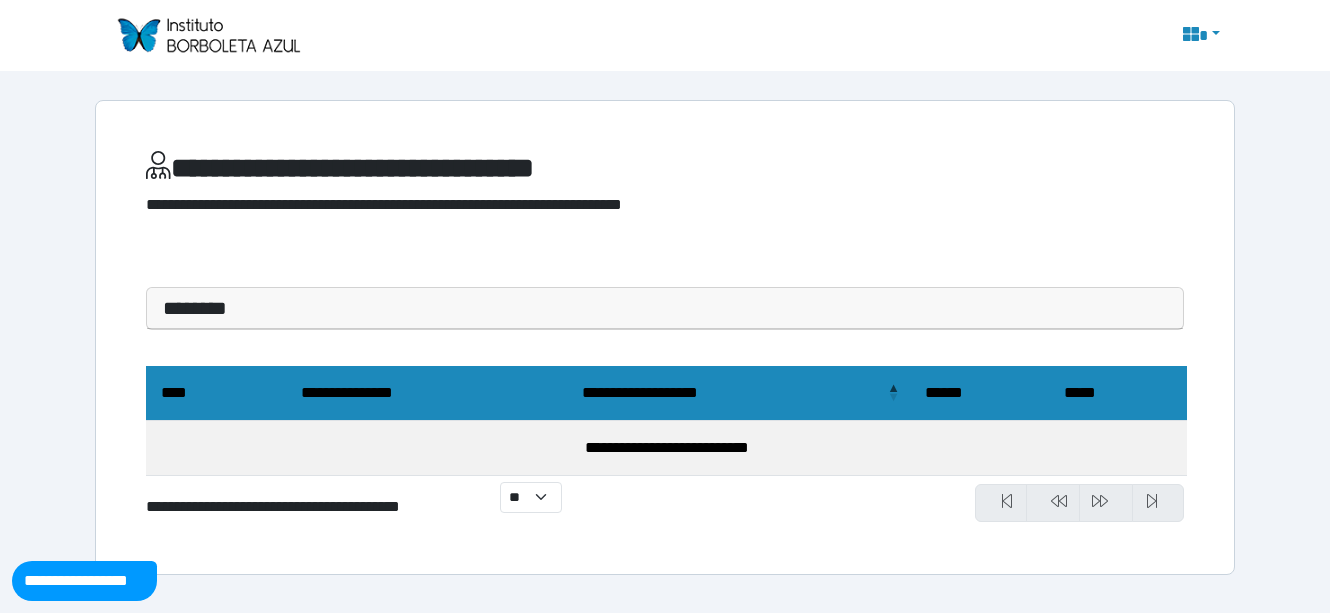click at bounding box center [208, 35] 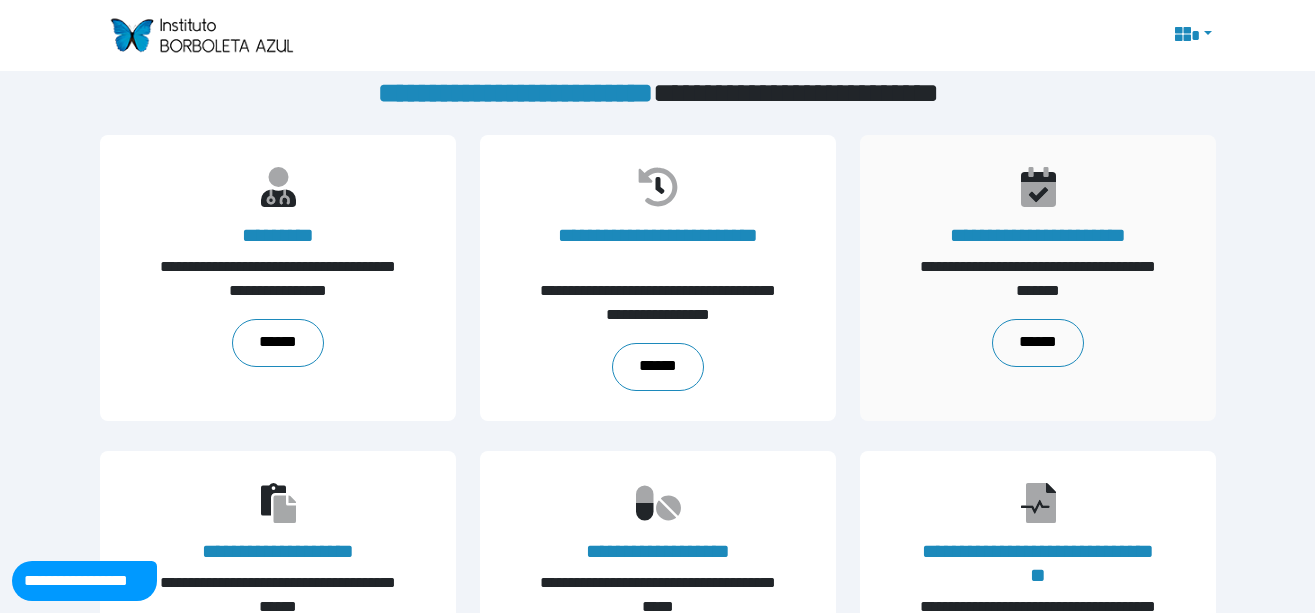 scroll, scrollTop: 0, scrollLeft: 0, axis: both 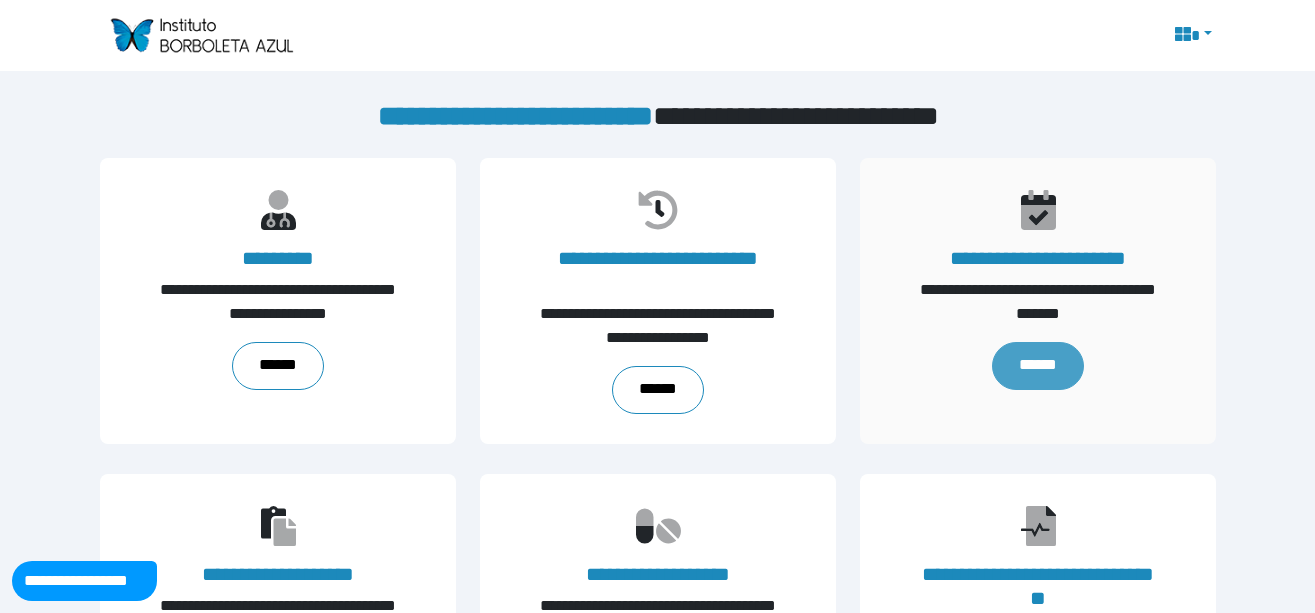 click on "******" at bounding box center [1037, 366] 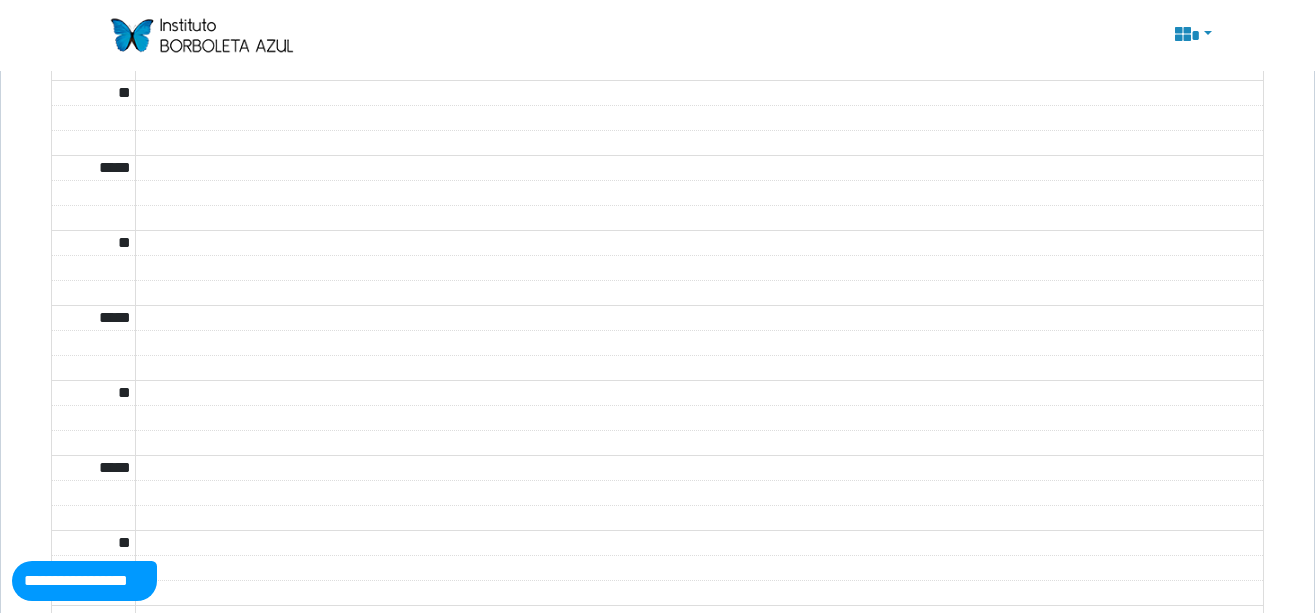 scroll, scrollTop: 0, scrollLeft: 0, axis: both 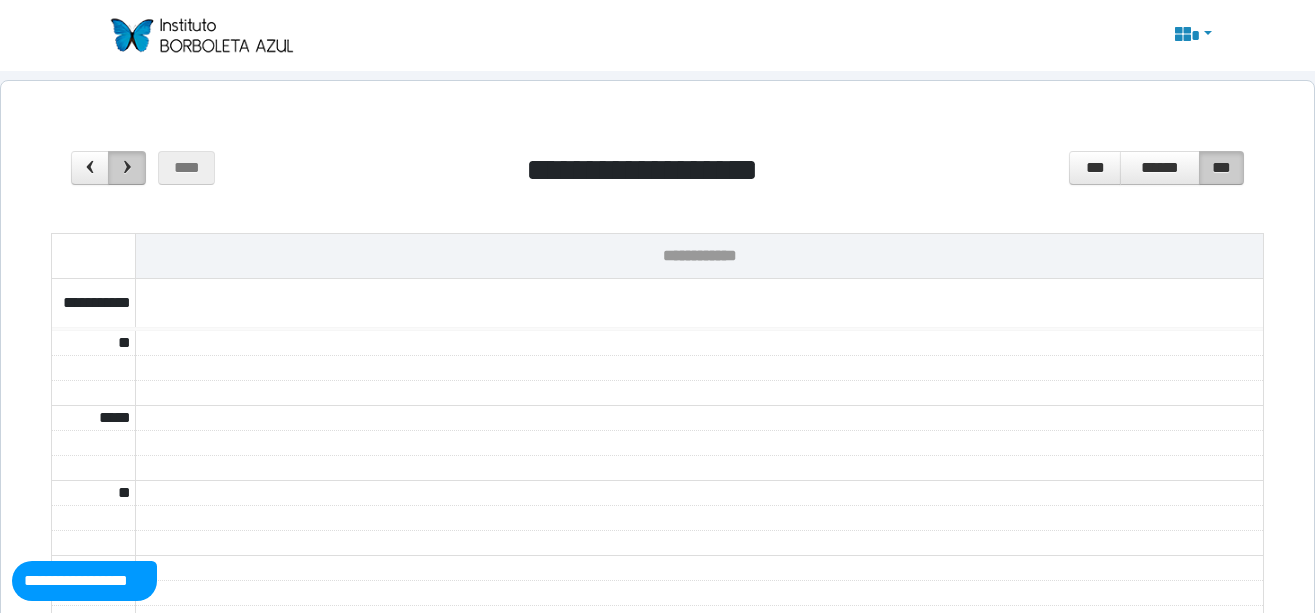 click at bounding box center [127, 167] 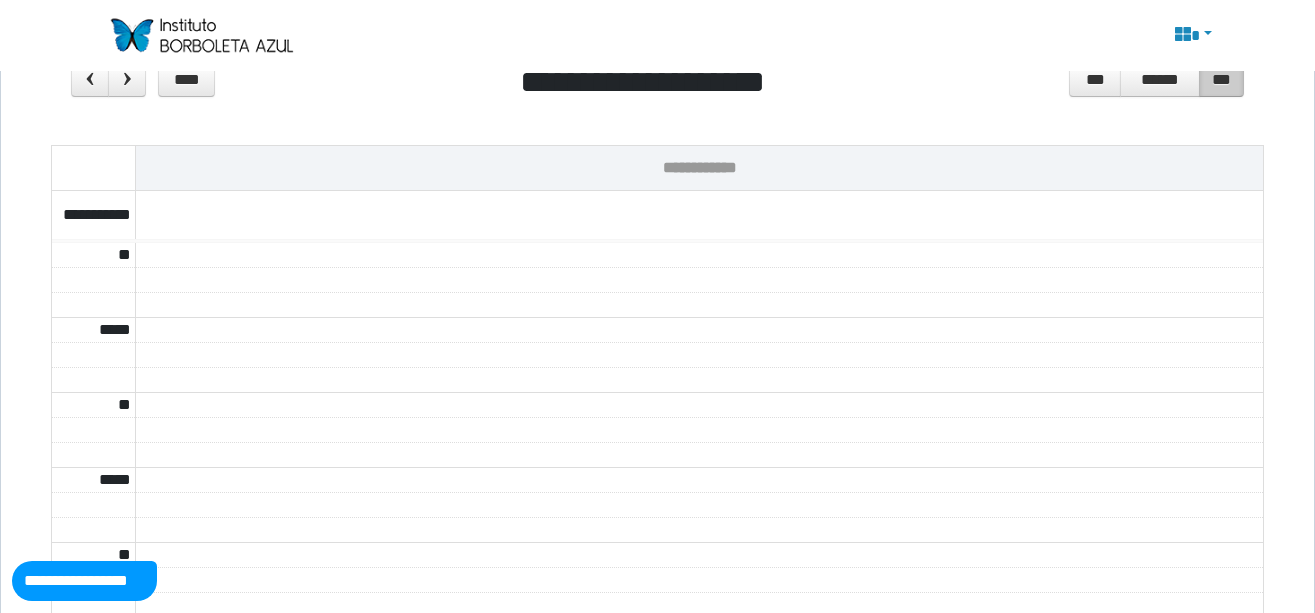 scroll, scrollTop: 0, scrollLeft: 0, axis: both 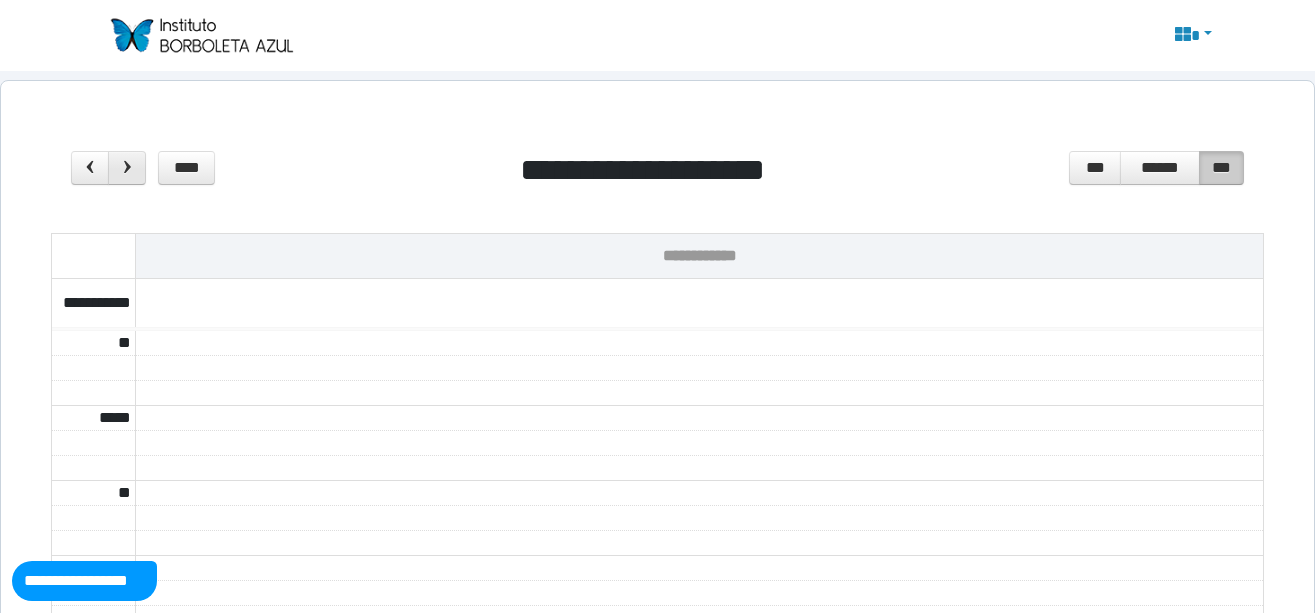 click at bounding box center [127, 167] 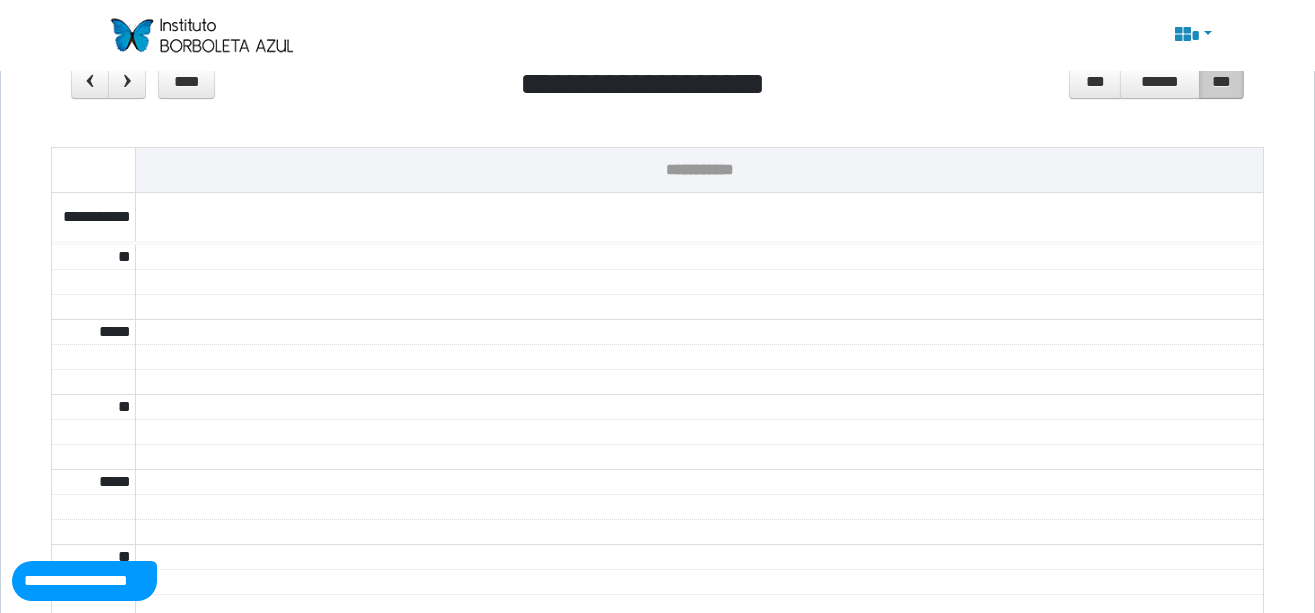 scroll, scrollTop: 0, scrollLeft: 0, axis: both 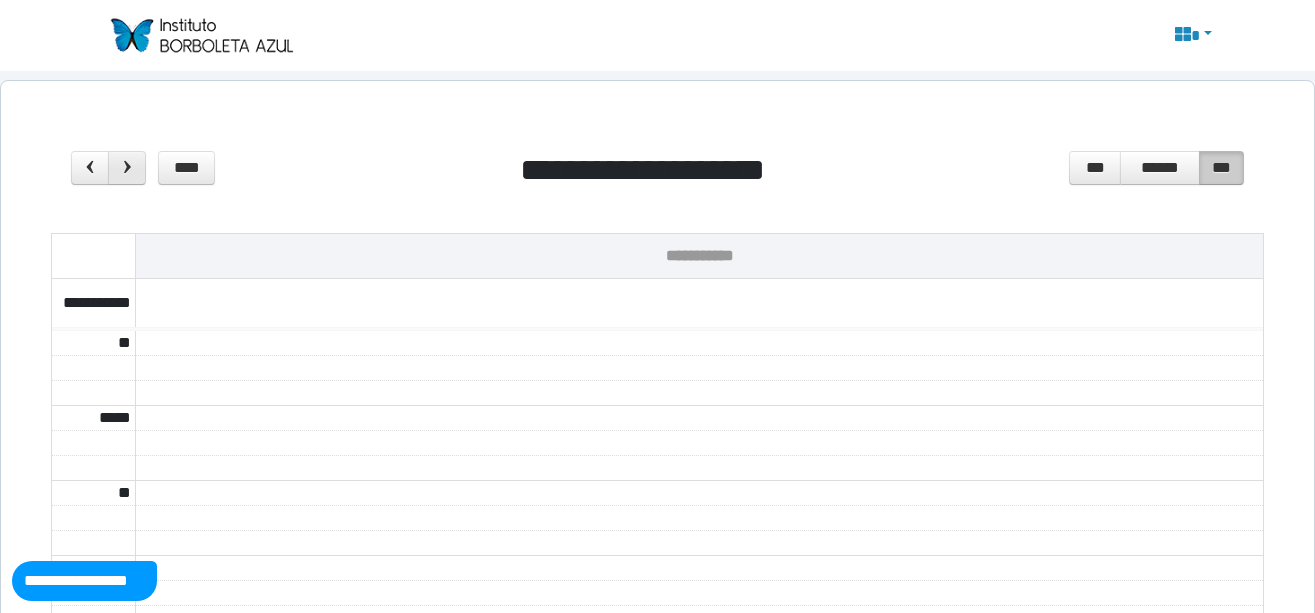 click at bounding box center (127, 167) 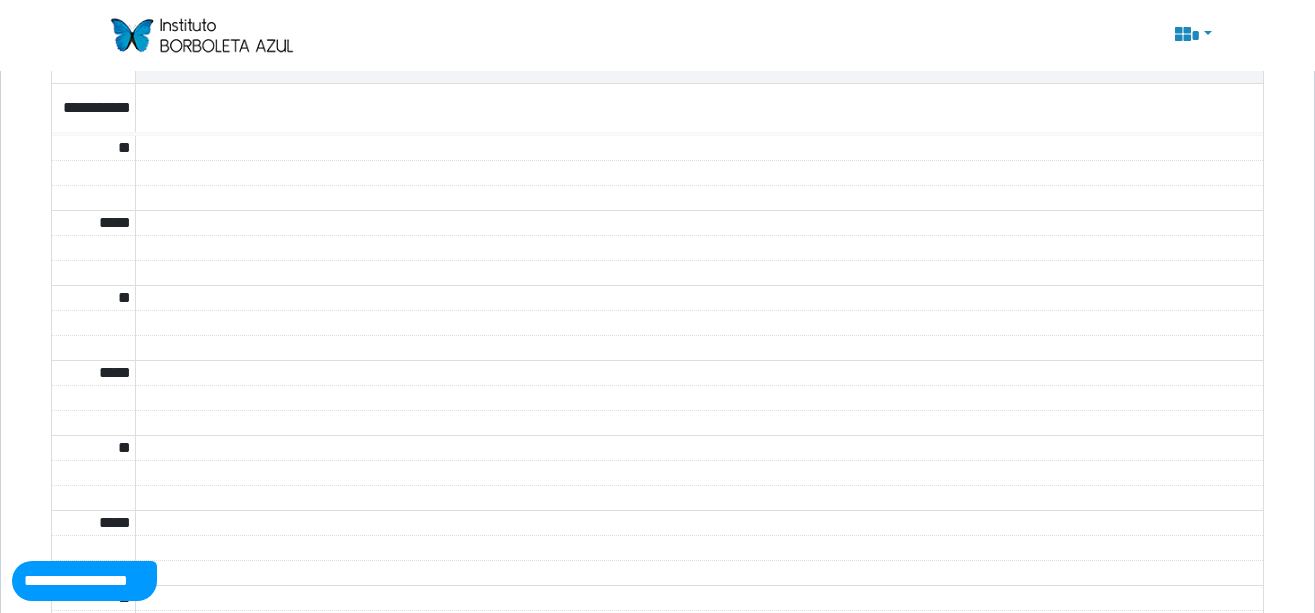 scroll, scrollTop: 0, scrollLeft: 0, axis: both 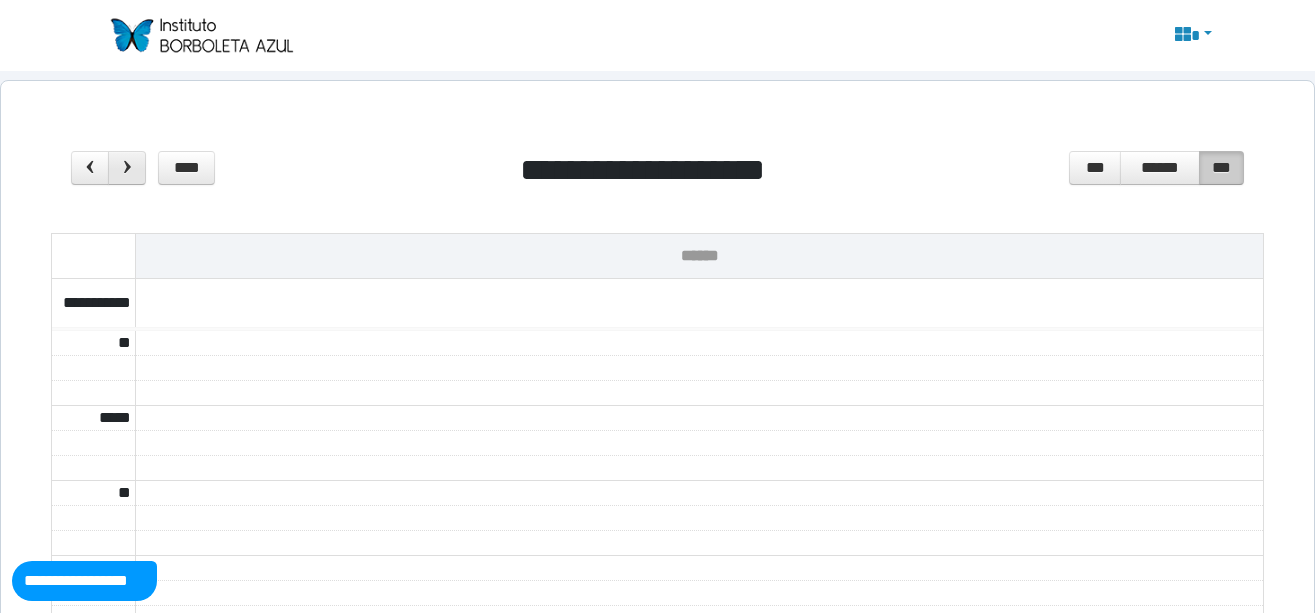 click at bounding box center (127, 167) 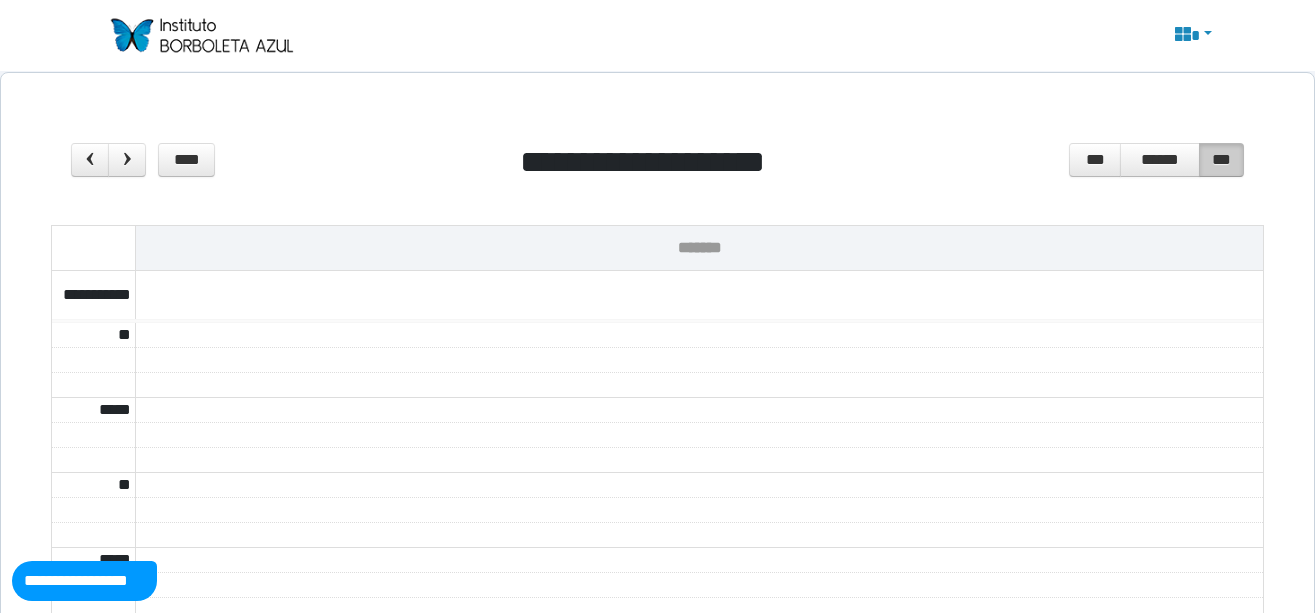 scroll, scrollTop: 0, scrollLeft: 0, axis: both 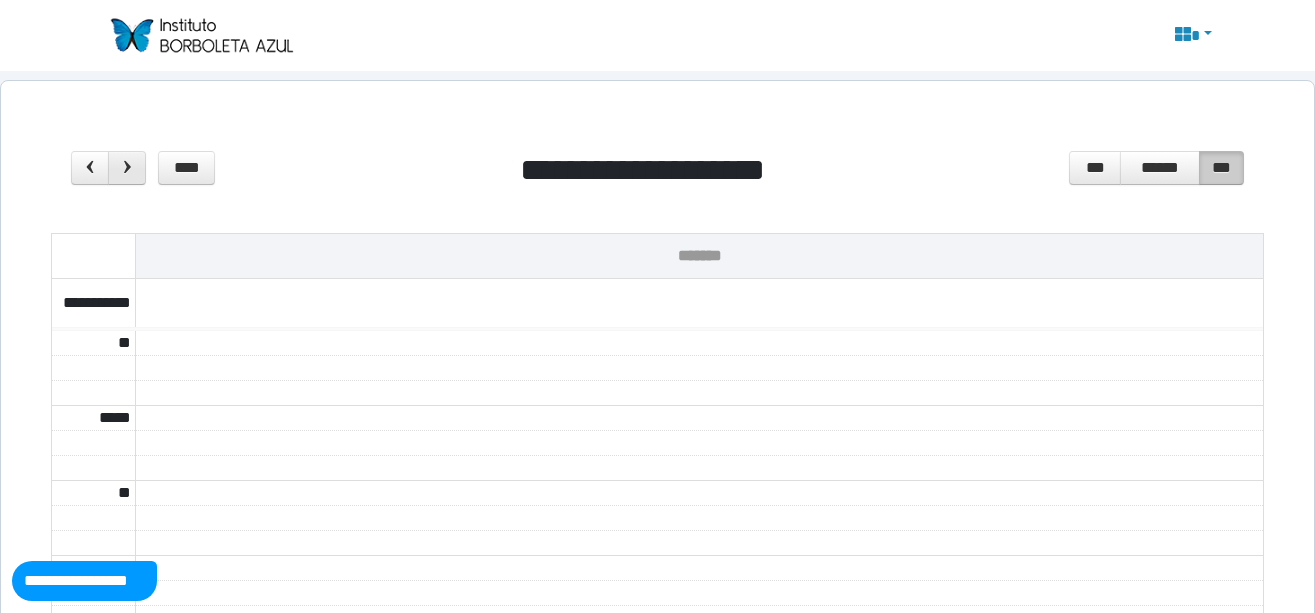 click at bounding box center (127, 167) 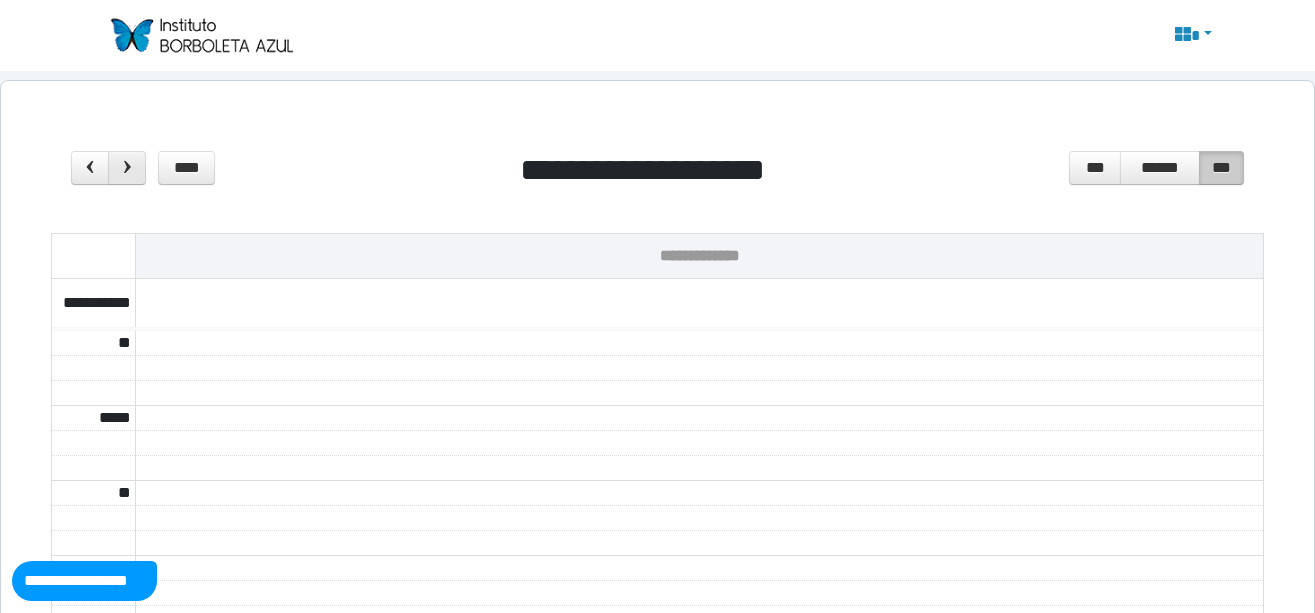 click at bounding box center [127, 167] 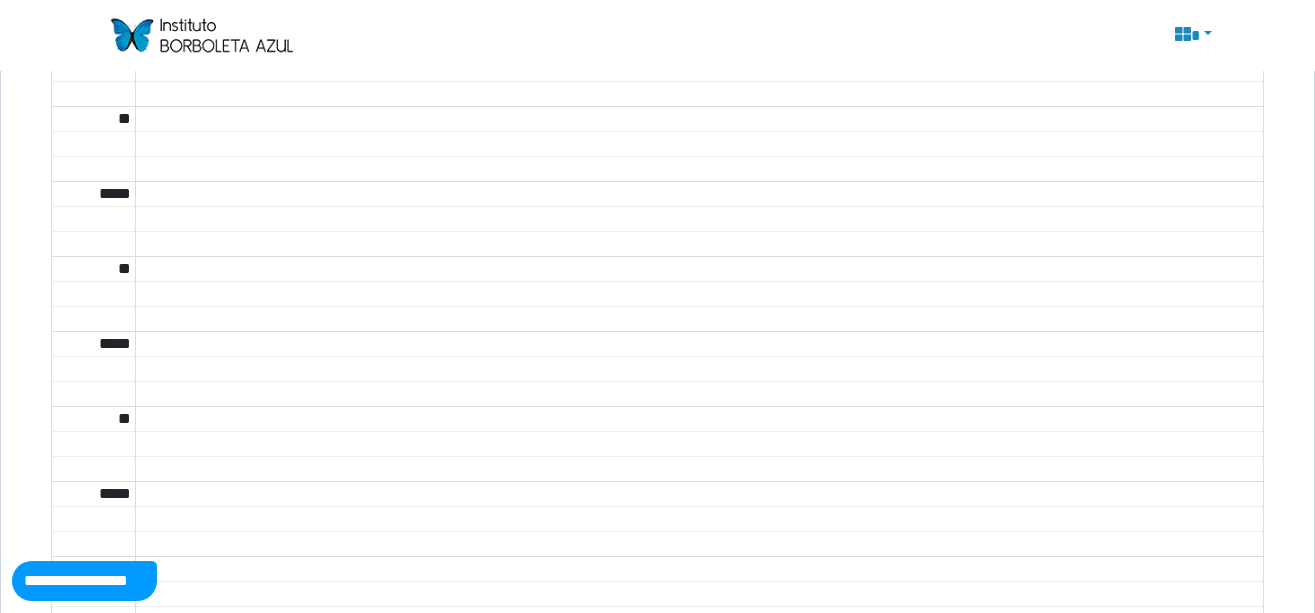 scroll, scrollTop: 1400, scrollLeft: 0, axis: vertical 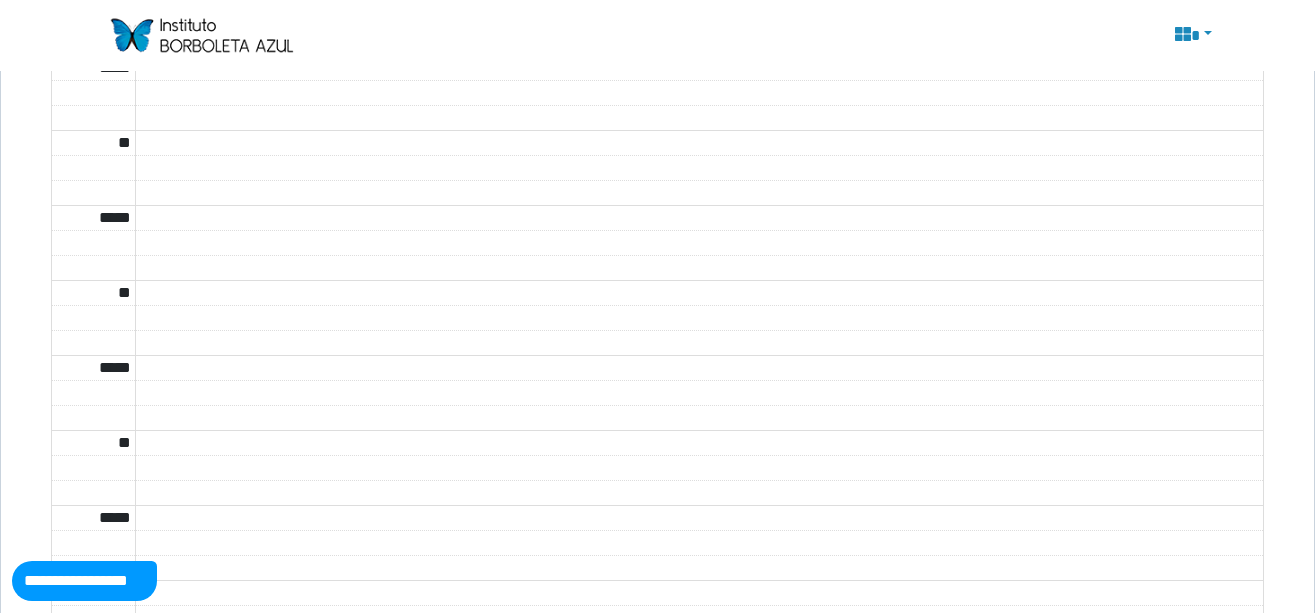click at bounding box center (1183, 34) 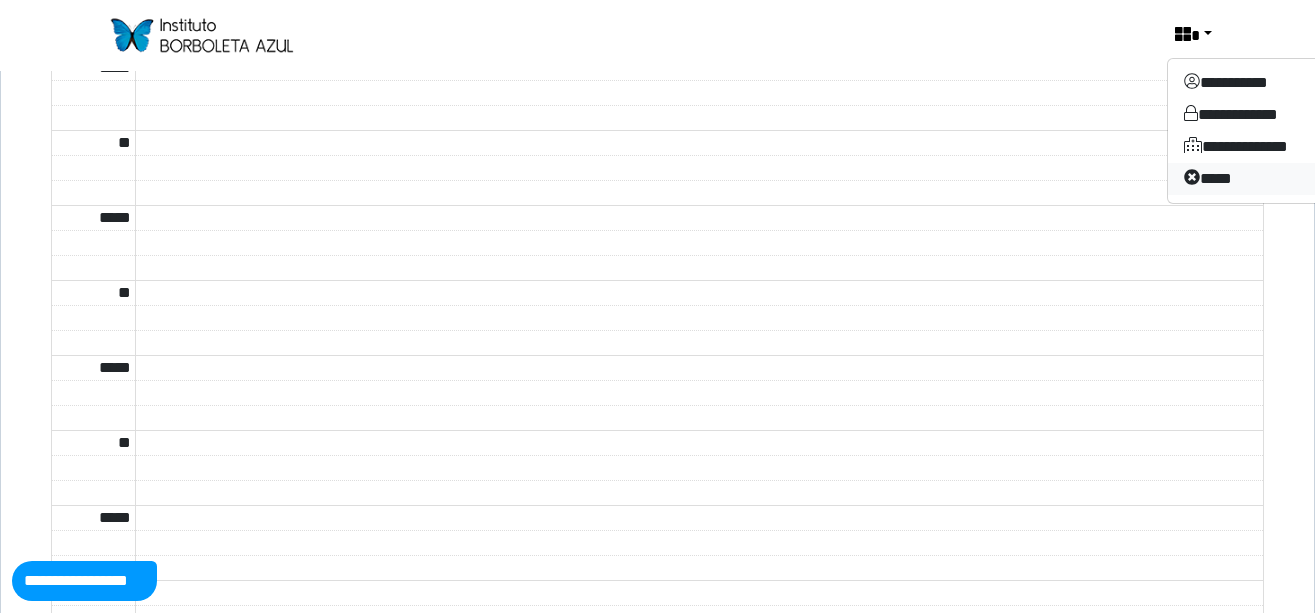 click on "****" at bounding box center (1247, 179) 